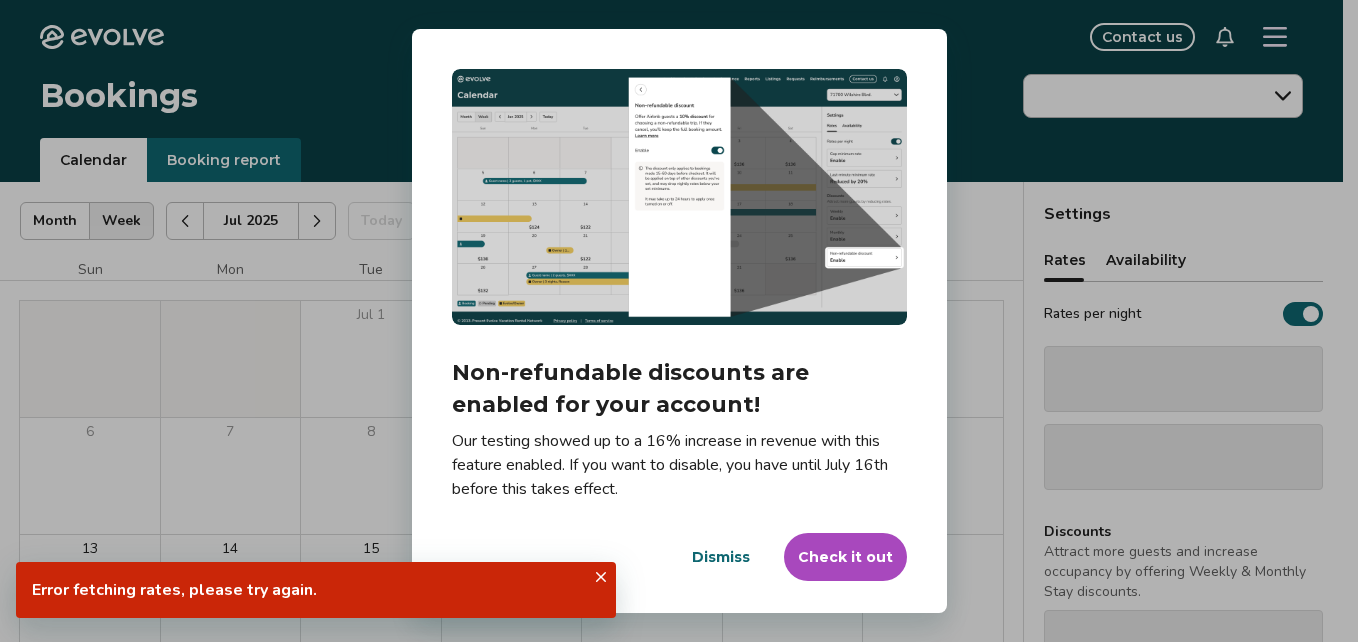 scroll, scrollTop: 0, scrollLeft: 0, axis: both 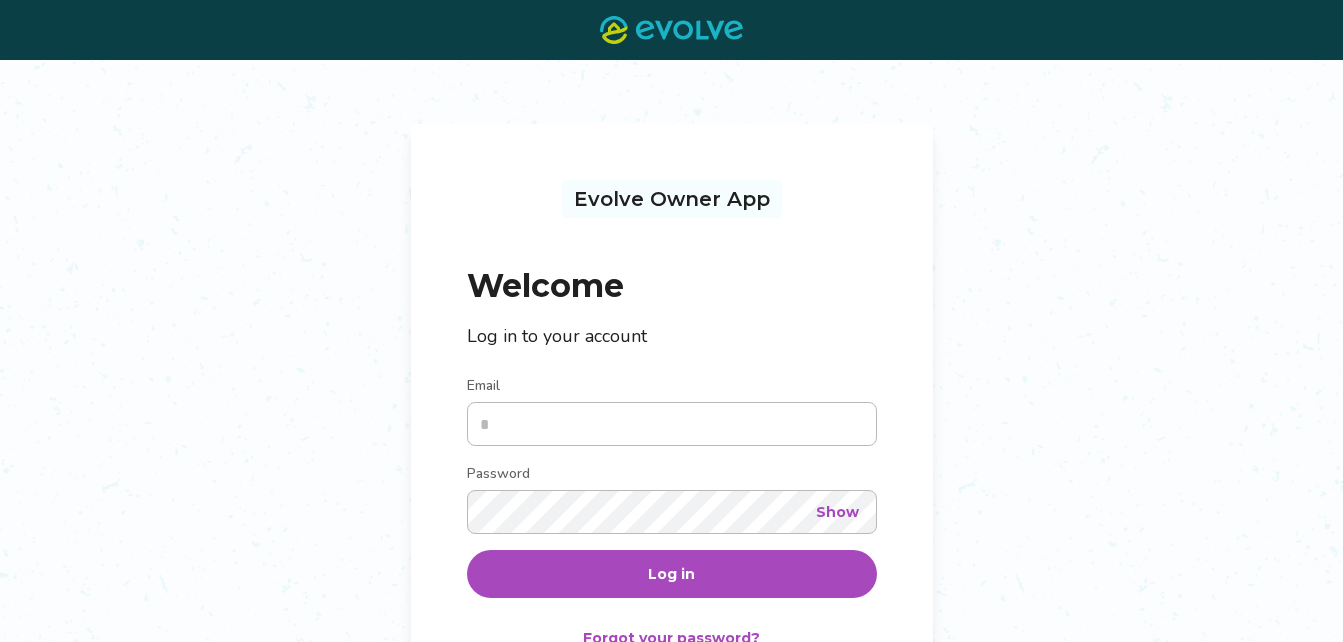 type on "**********" 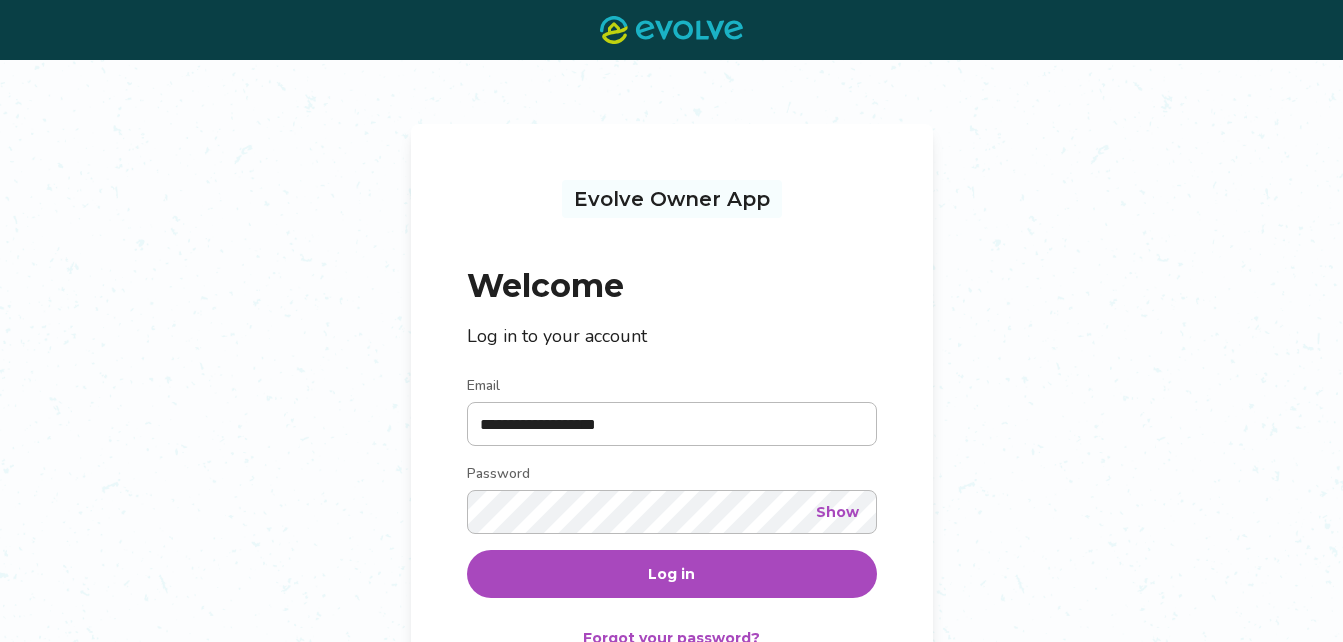 click on "Log in" at bounding box center (672, 574) 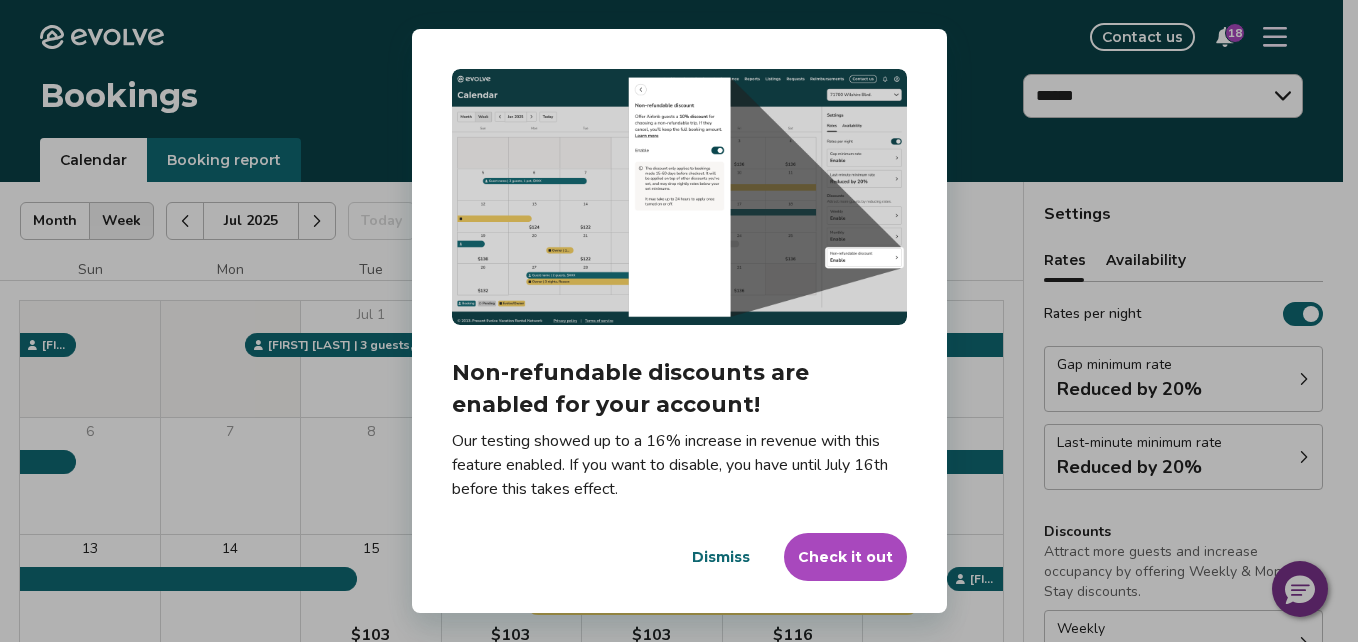 click on "Dialog Non-refundable discounts are enabled for your account! Our testing showed up to a 16% increase in revenue with this feature enabled. If you want to disable, you have until July 16th before this takes effect. Dismiss Check it out" at bounding box center (679, 321) 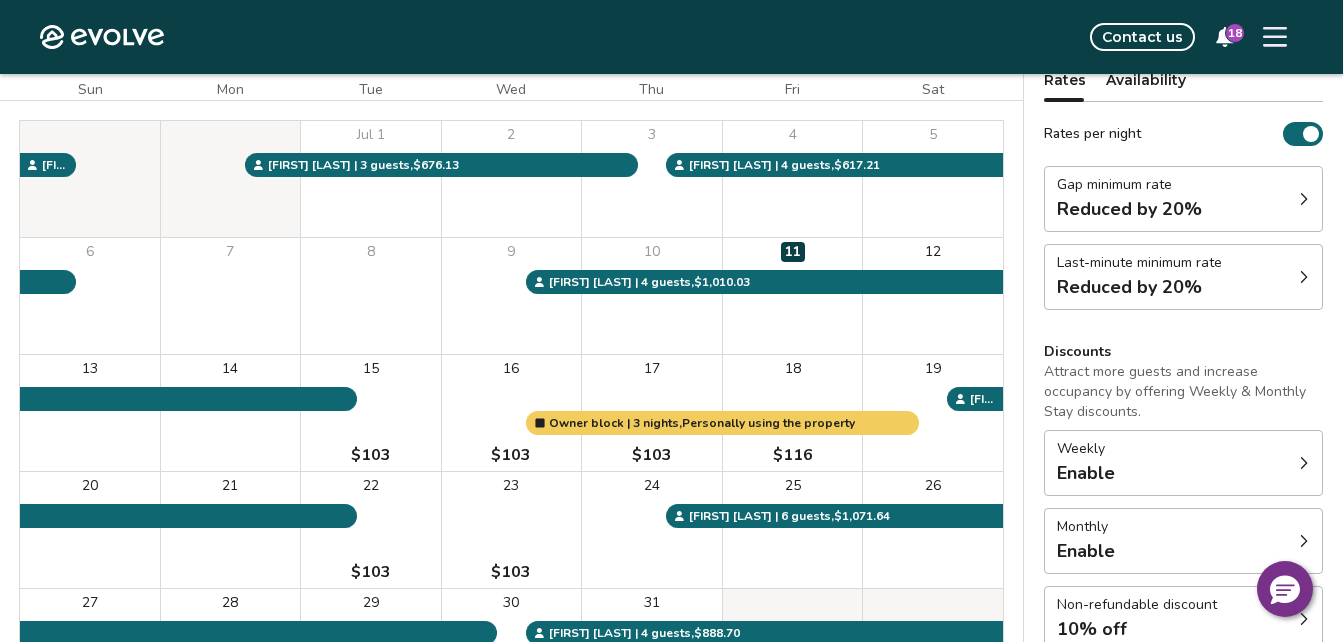 scroll, scrollTop: 215, scrollLeft: 0, axis: vertical 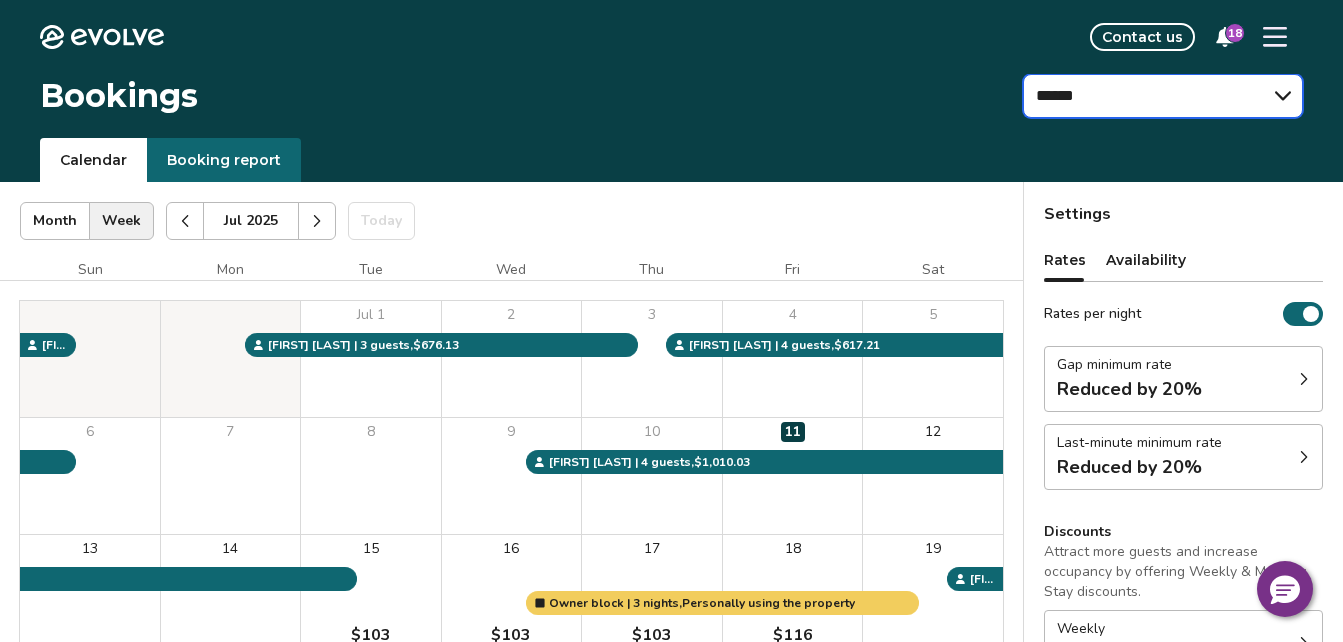 click on "****** ******" at bounding box center (1163, 96) 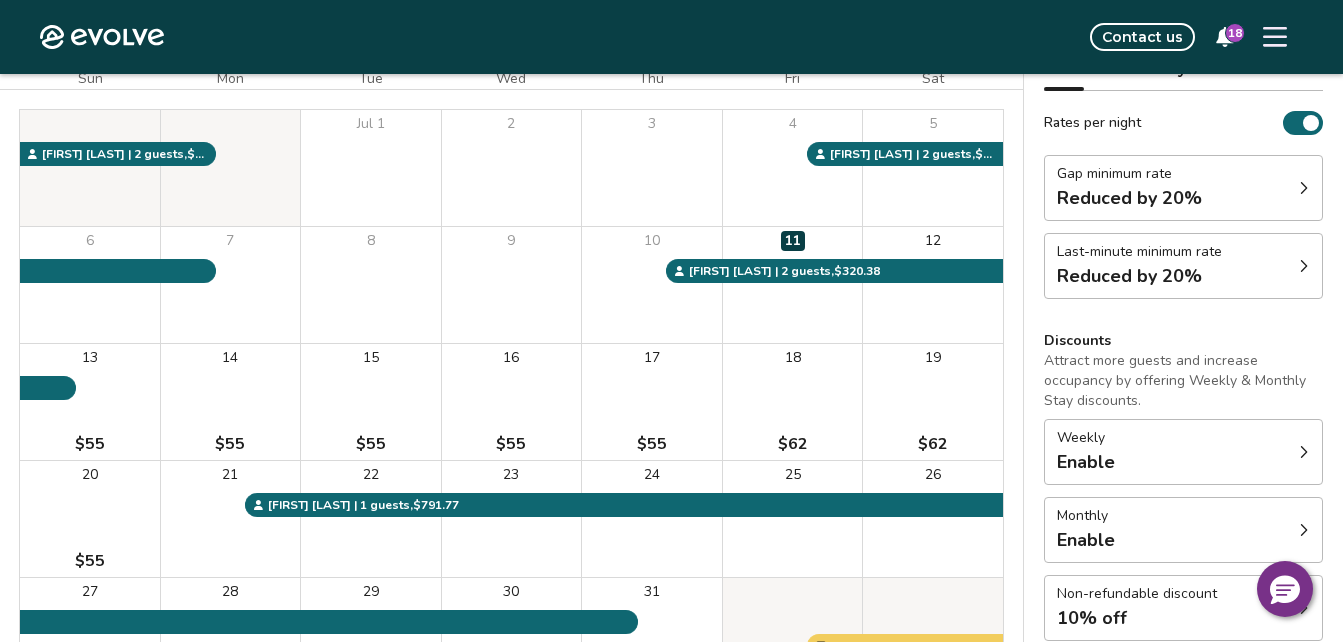scroll, scrollTop: 194, scrollLeft: 0, axis: vertical 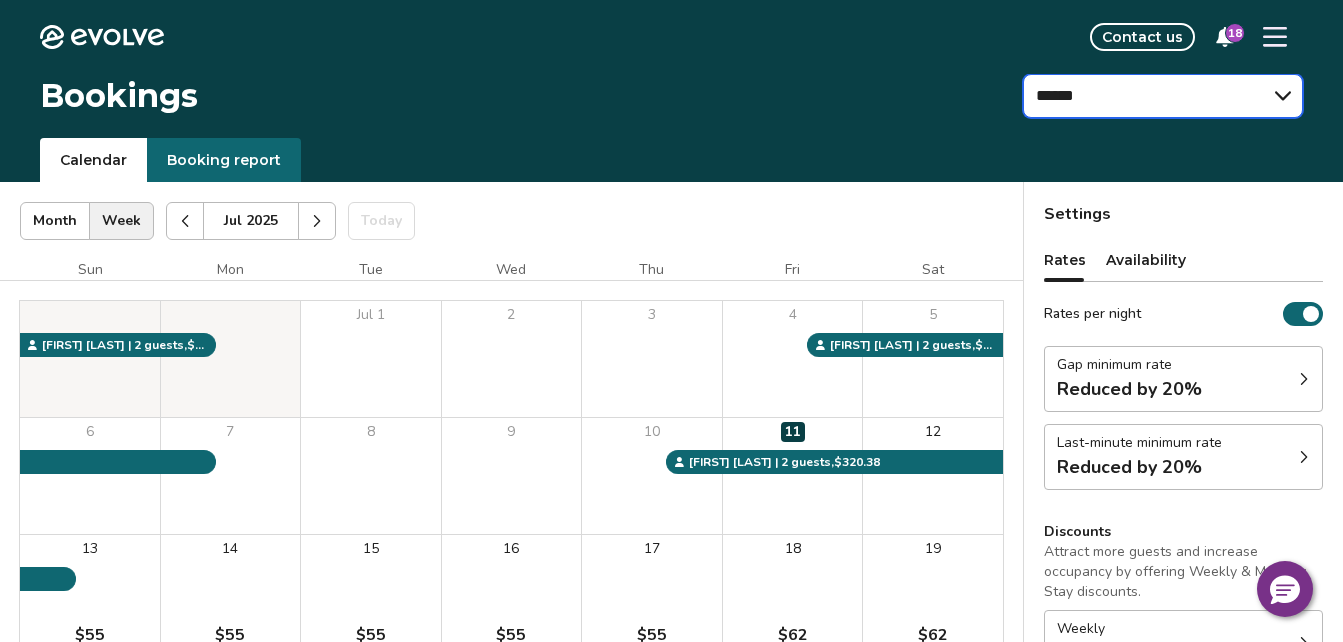 click on "****** ******" at bounding box center [1163, 96] 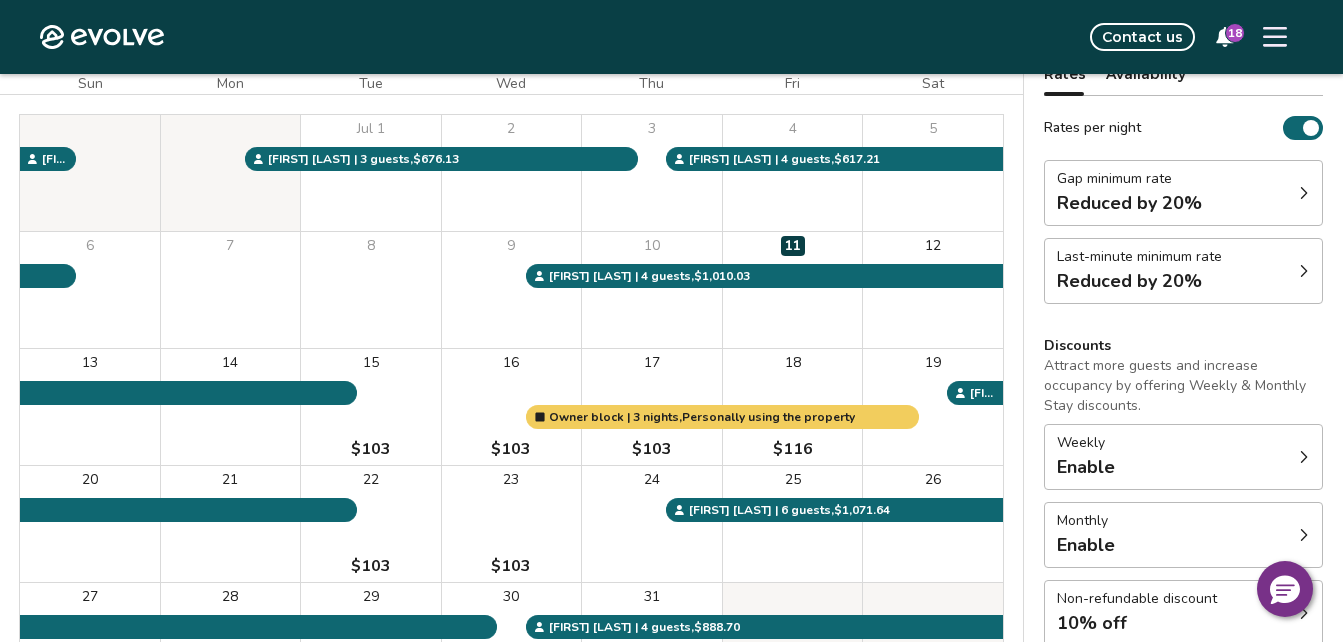 scroll, scrollTop: 196, scrollLeft: 0, axis: vertical 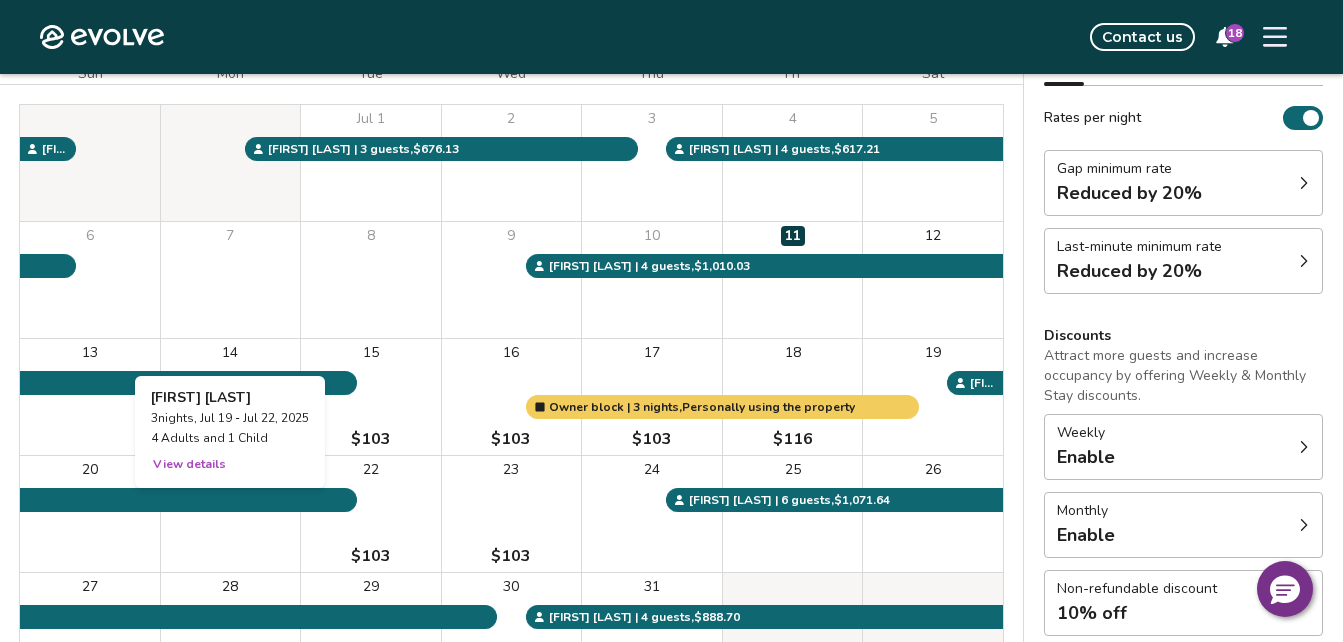 click on "21" at bounding box center [231, 514] 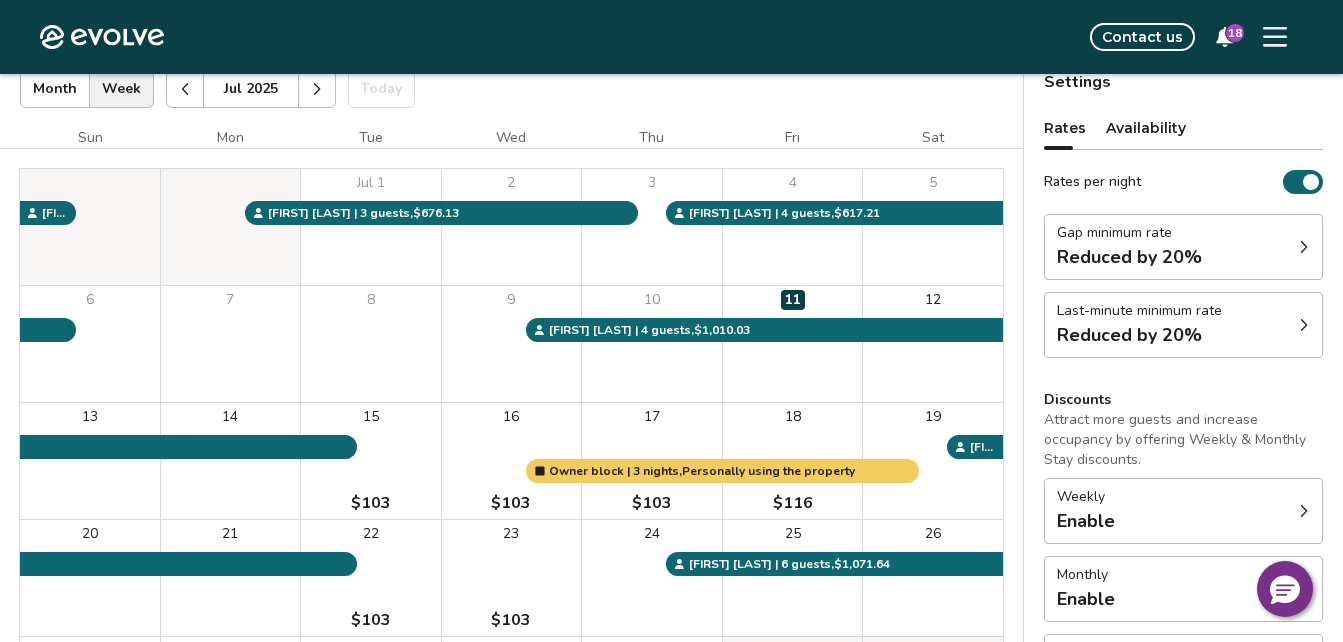 scroll, scrollTop: 196, scrollLeft: 0, axis: vertical 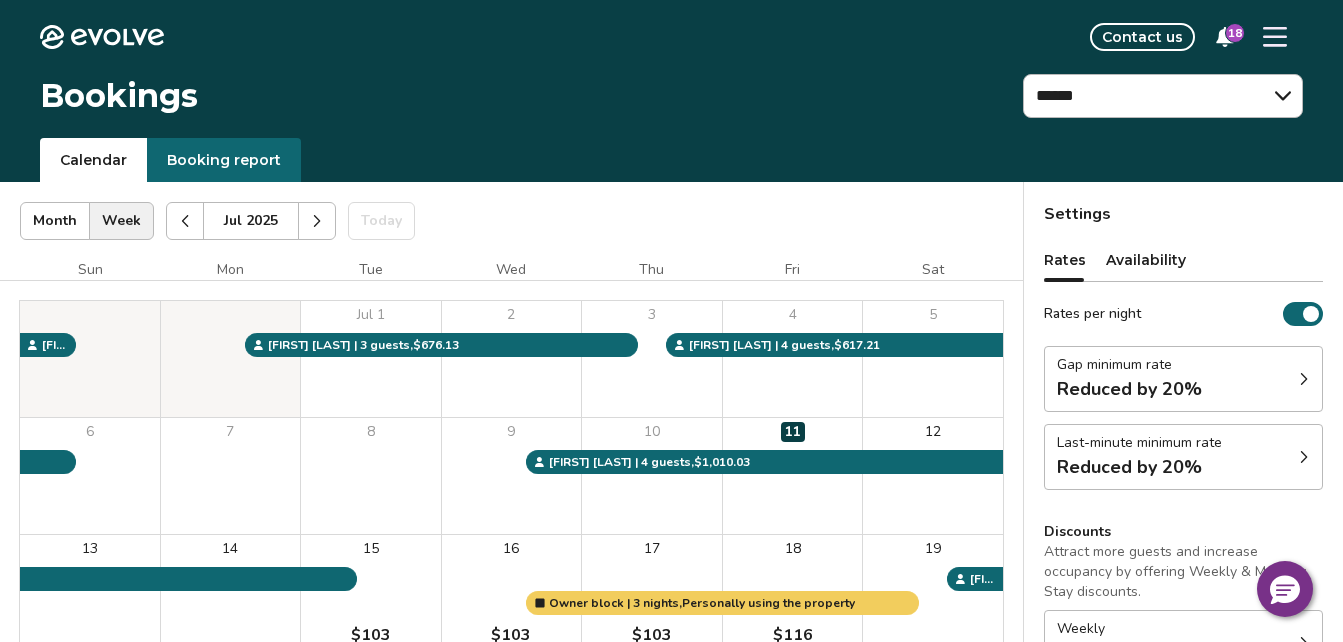 click 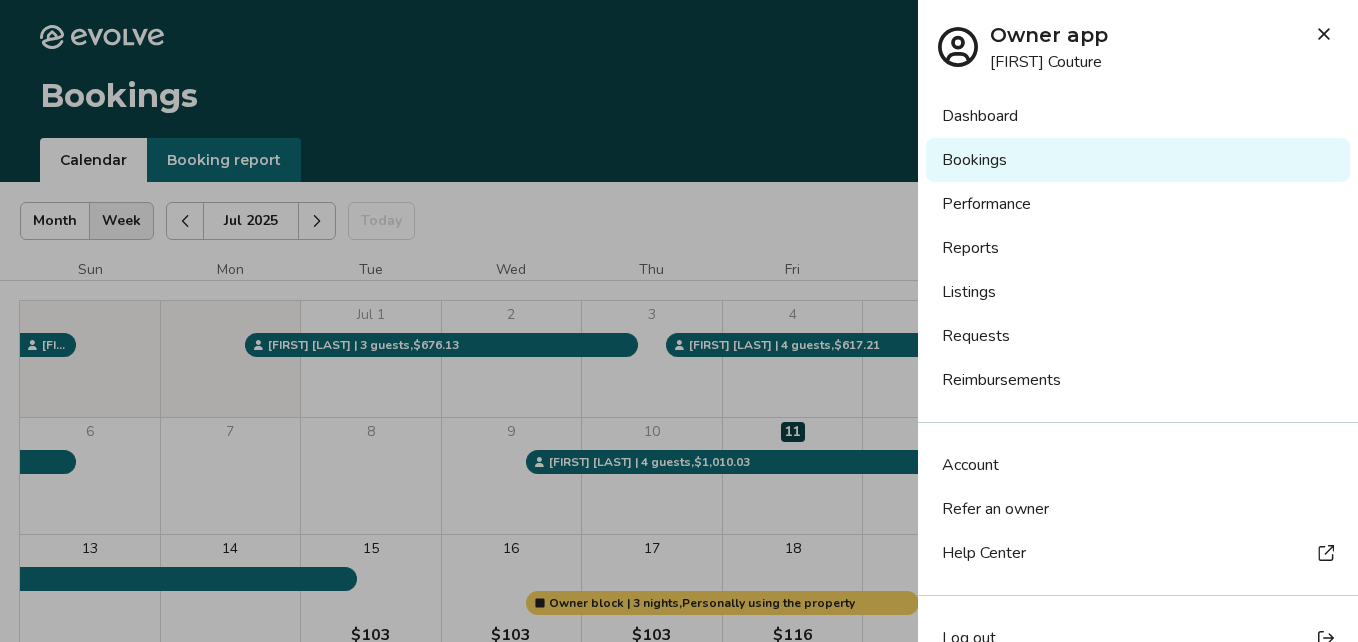 click on "Performance" at bounding box center (1138, 204) 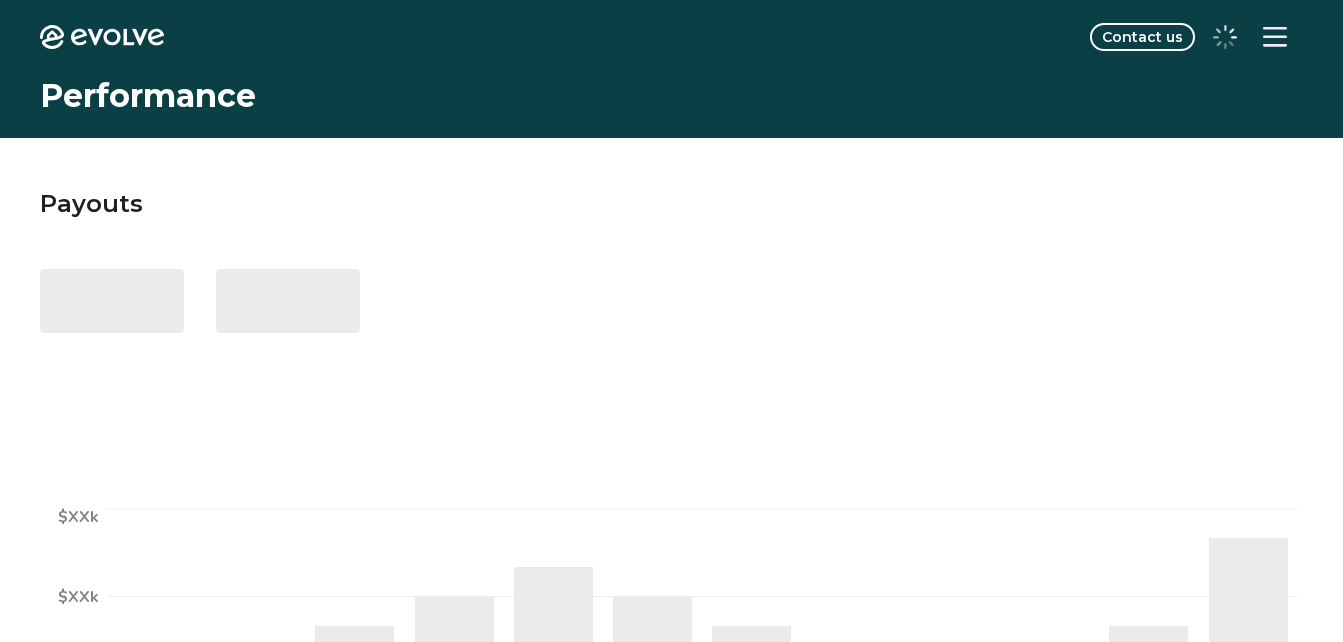 scroll, scrollTop: 0, scrollLeft: 0, axis: both 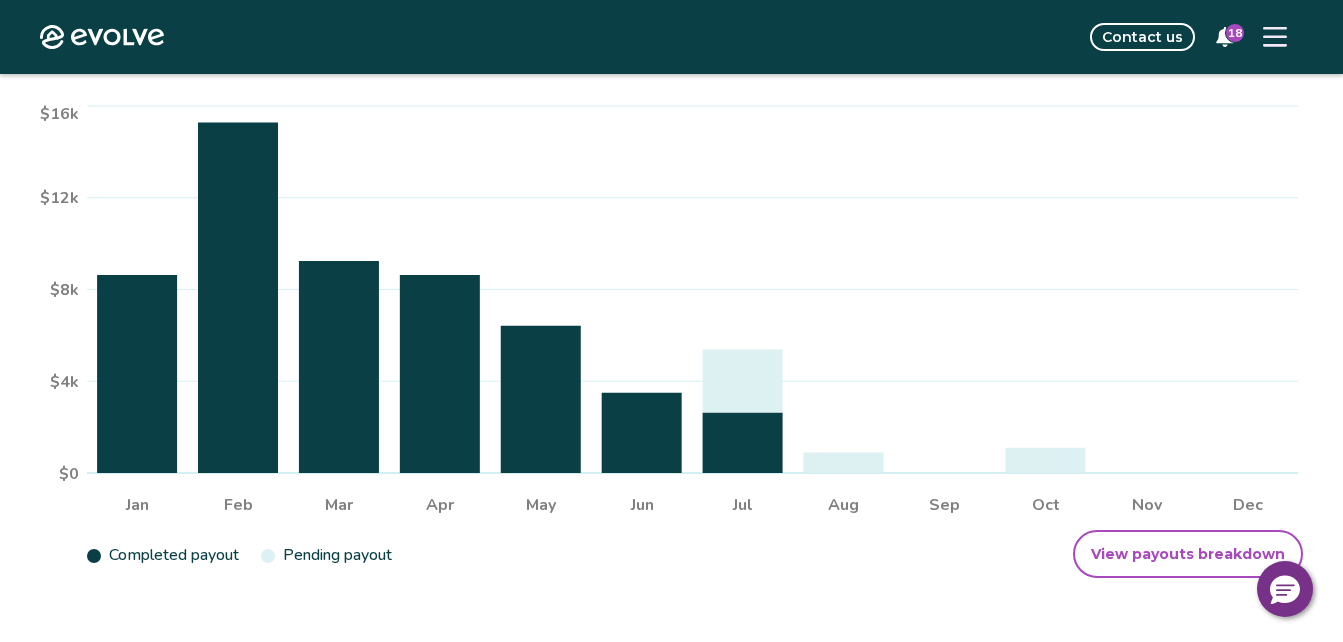 click 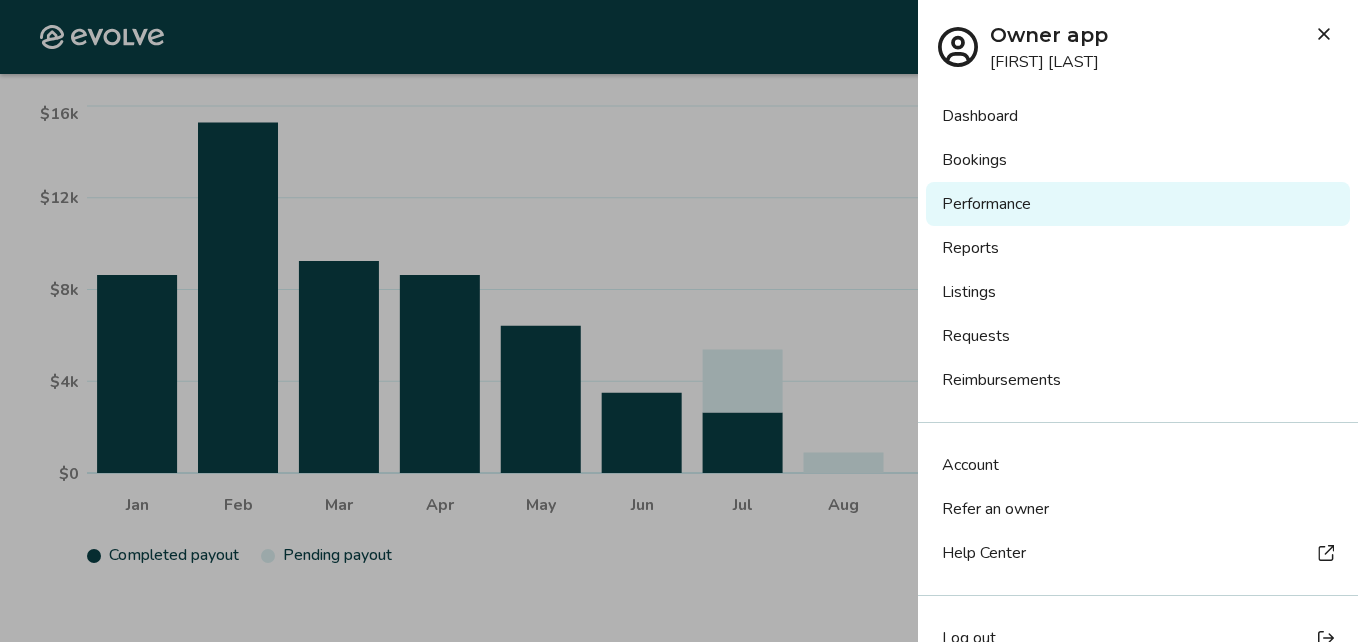 click on "Bookings" at bounding box center (1138, 160) 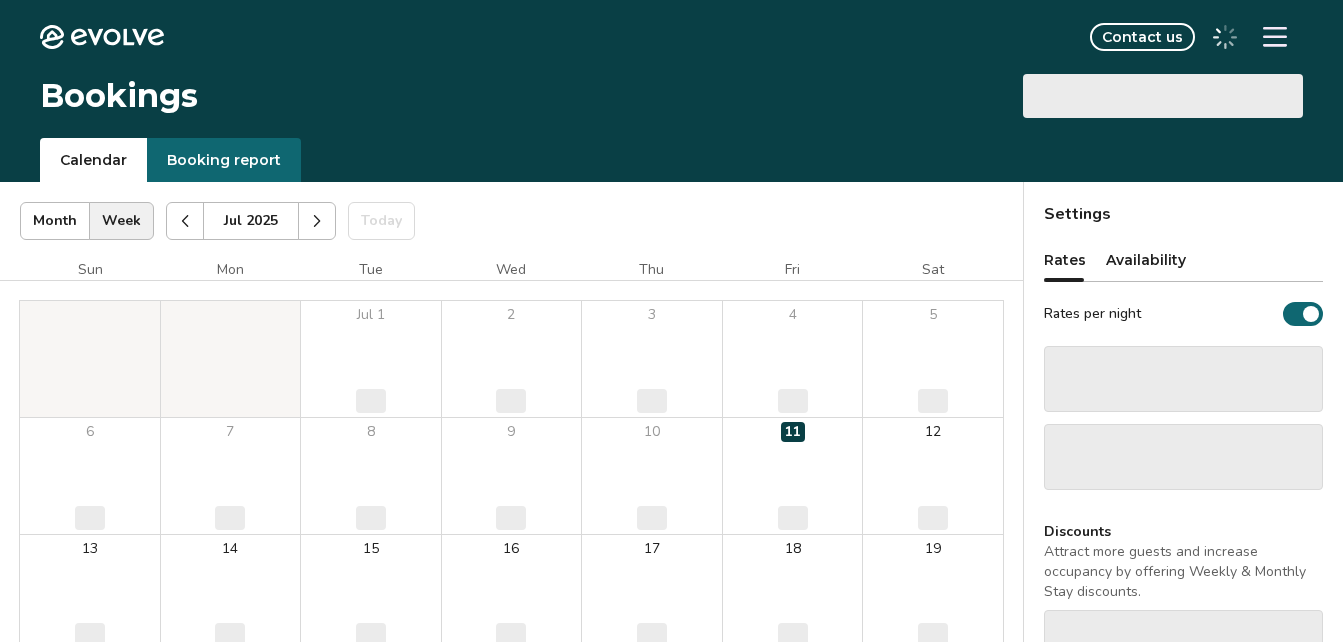 scroll, scrollTop: 0, scrollLeft: 0, axis: both 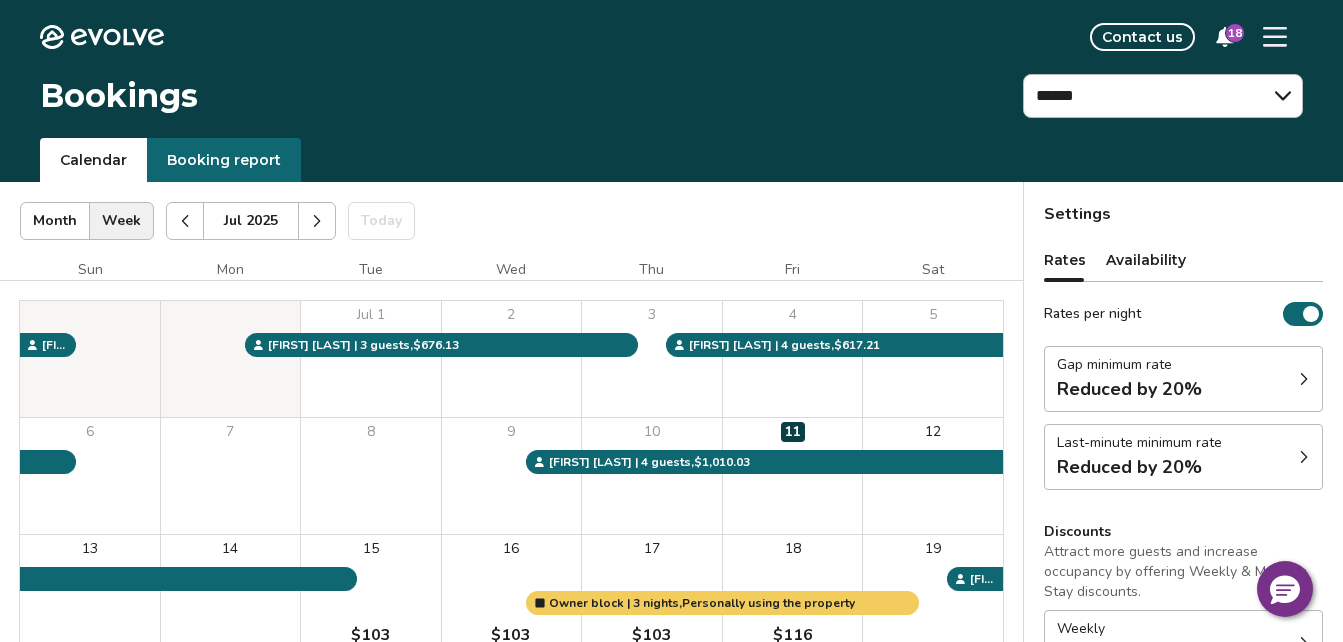 click at bounding box center (317, 221) 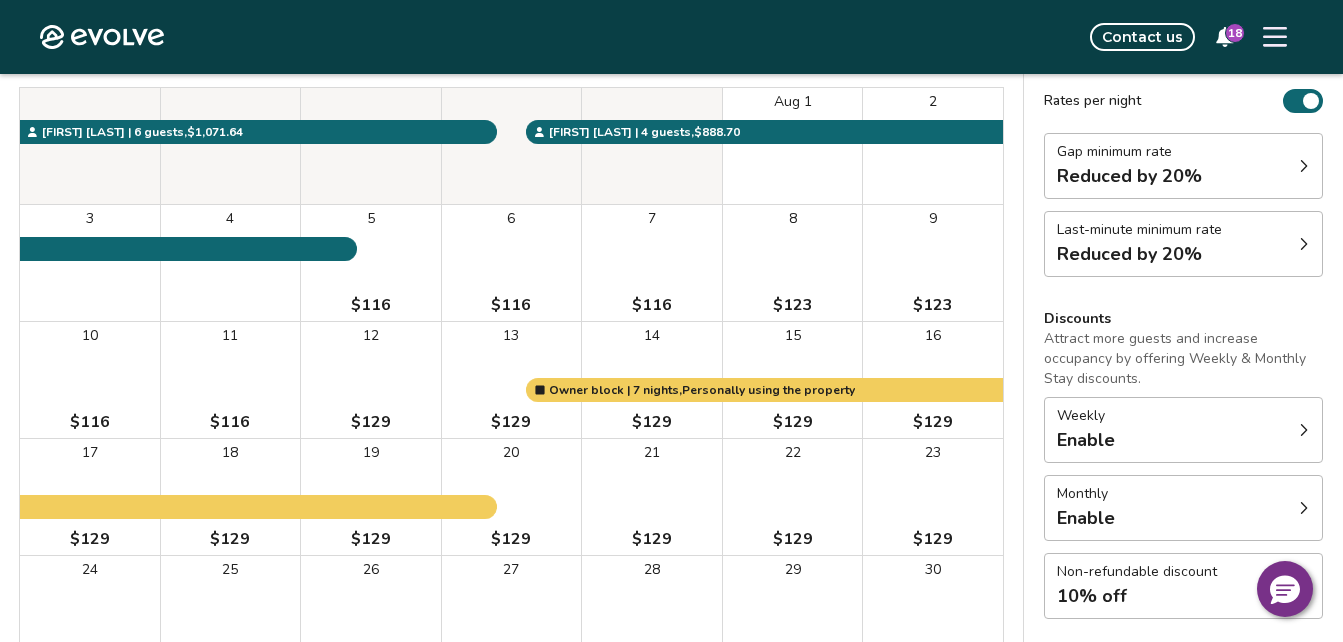 scroll, scrollTop: 201, scrollLeft: 0, axis: vertical 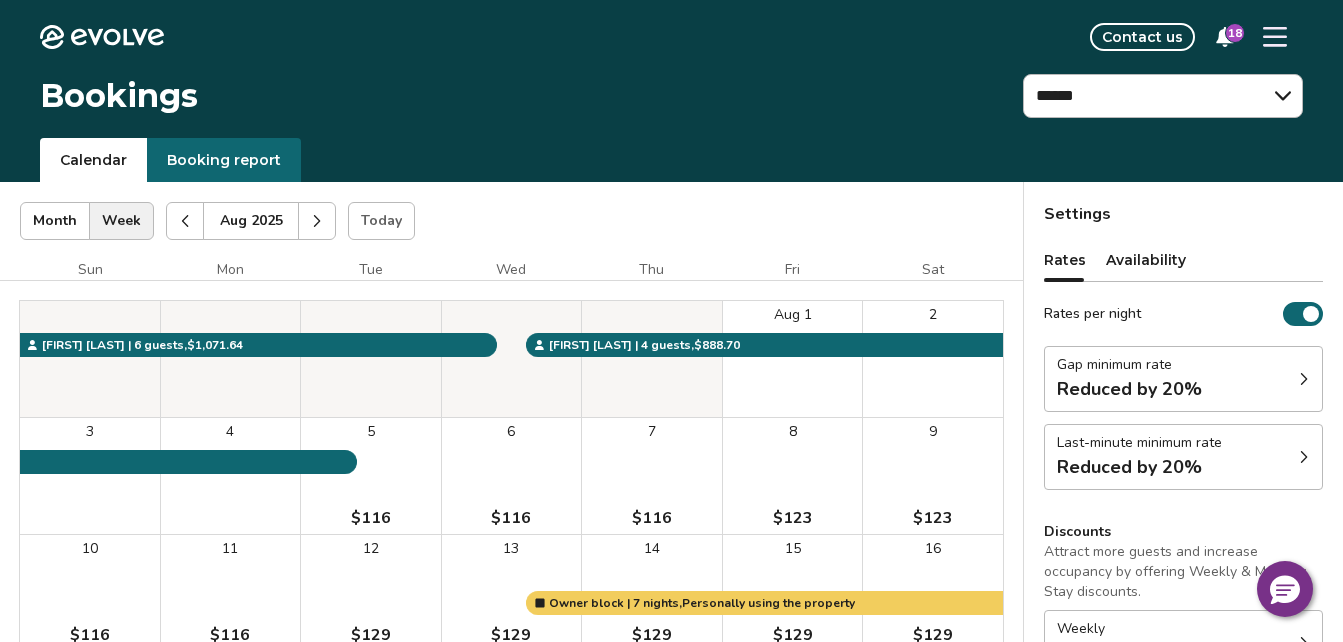click 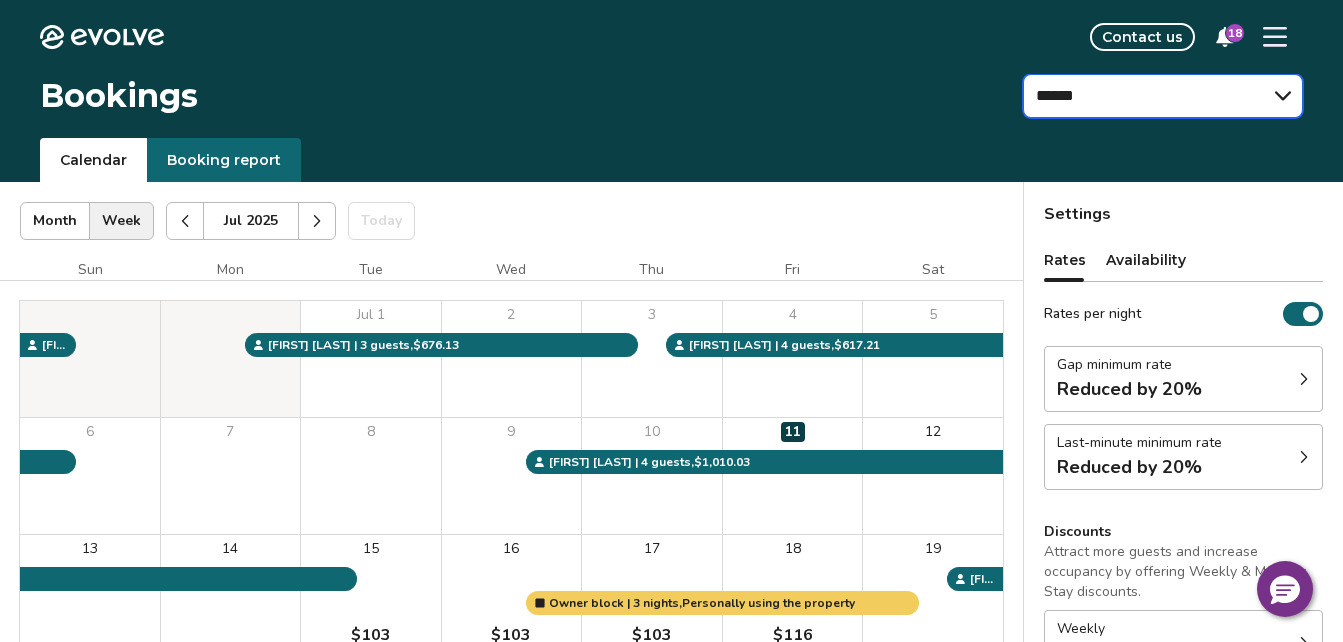 click on "****** ******" at bounding box center [1163, 96] 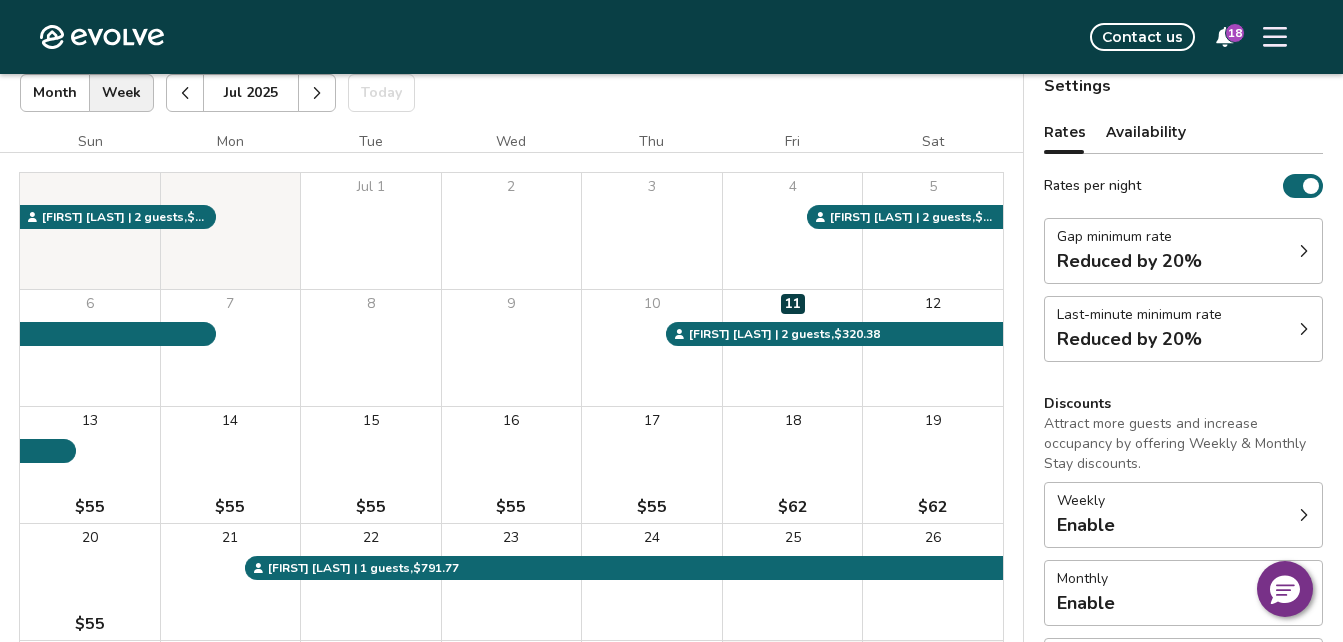 scroll, scrollTop: 147, scrollLeft: 0, axis: vertical 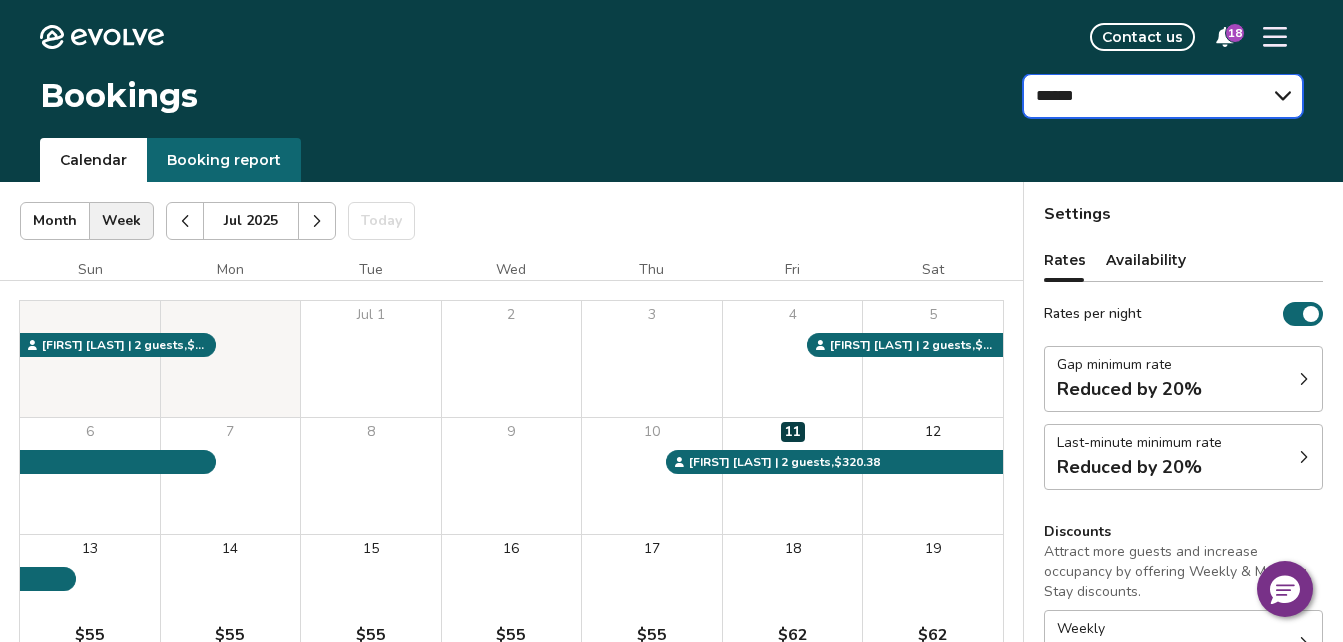 click on "****** ******" at bounding box center (1163, 96) 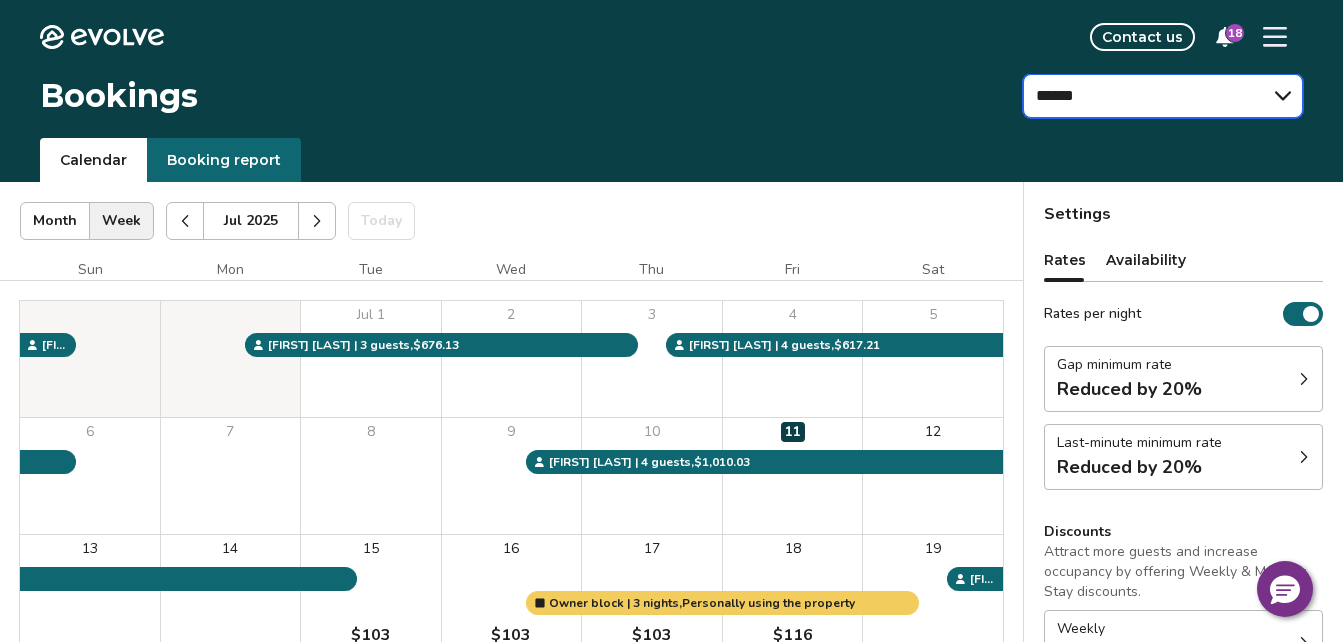 click on "****** ******" at bounding box center (1163, 96) 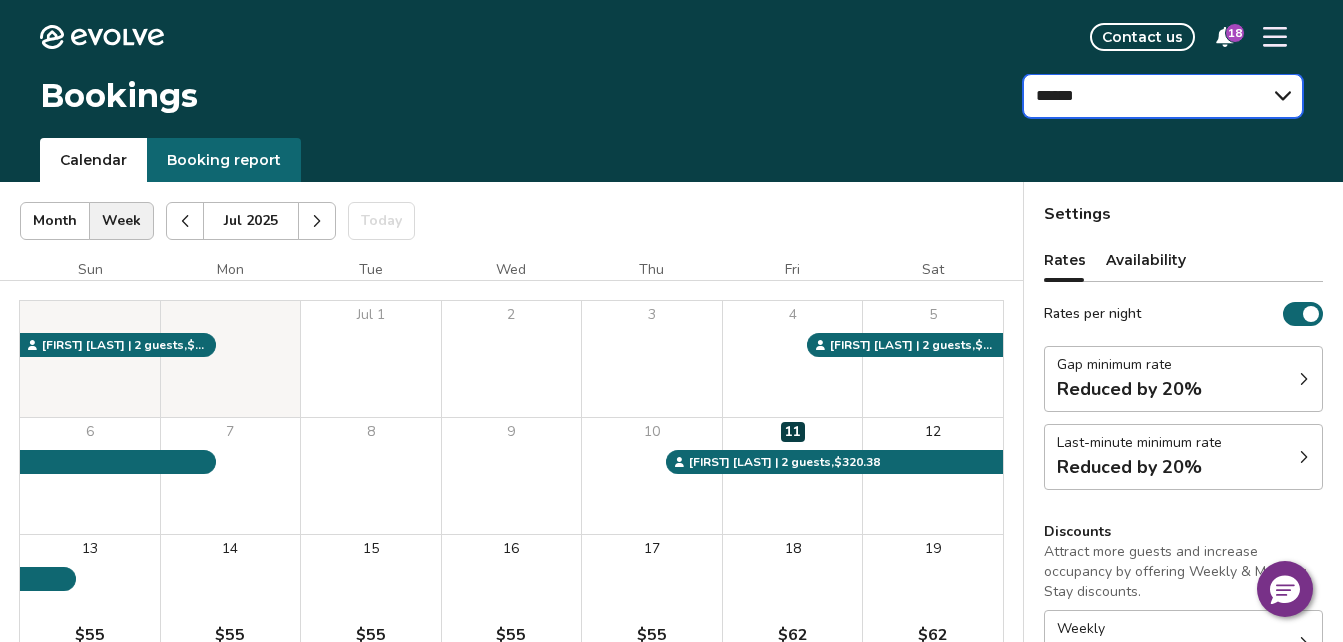 click on "****** ******" at bounding box center (1163, 96) 